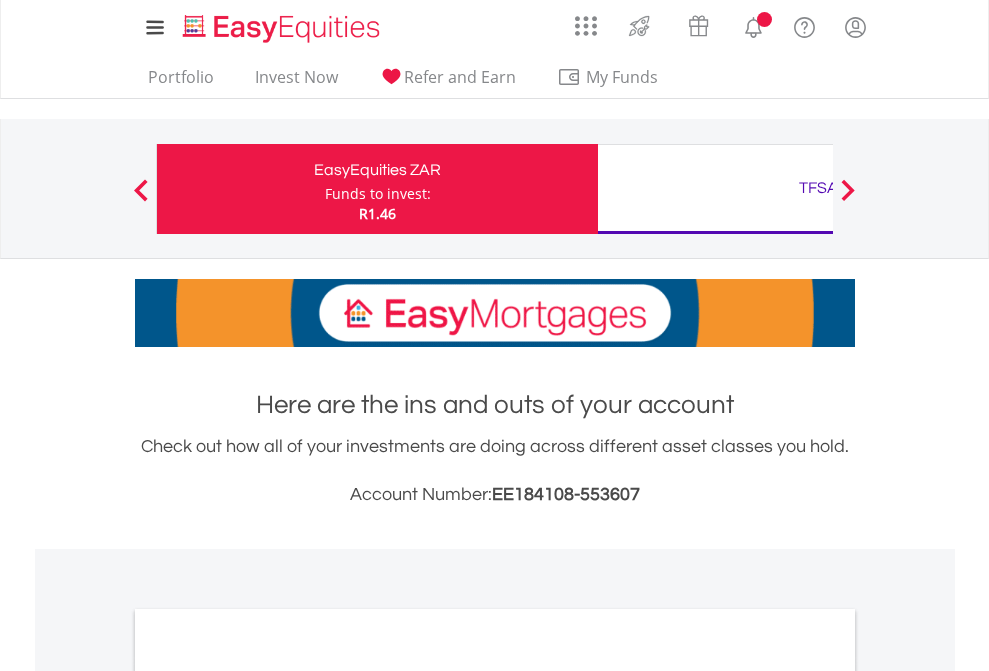 scroll, scrollTop: 0, scrollLeft: 0, axis: both 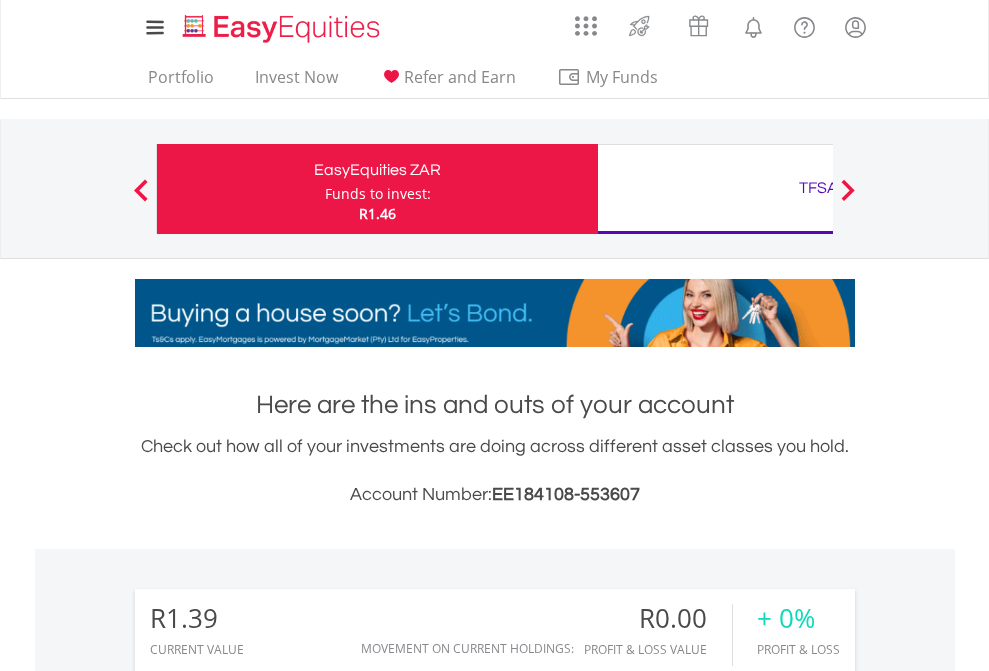 click on "Funds to invest:" at bounding box center [378, 194] 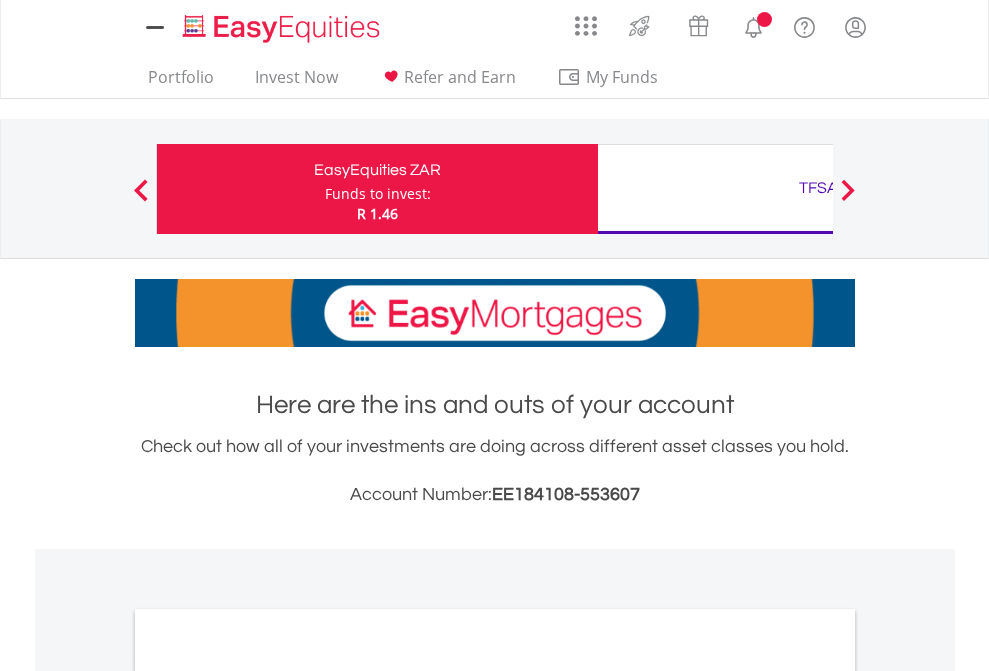scroll, scrollTop: 0, scrollLeft: 0, axis: both 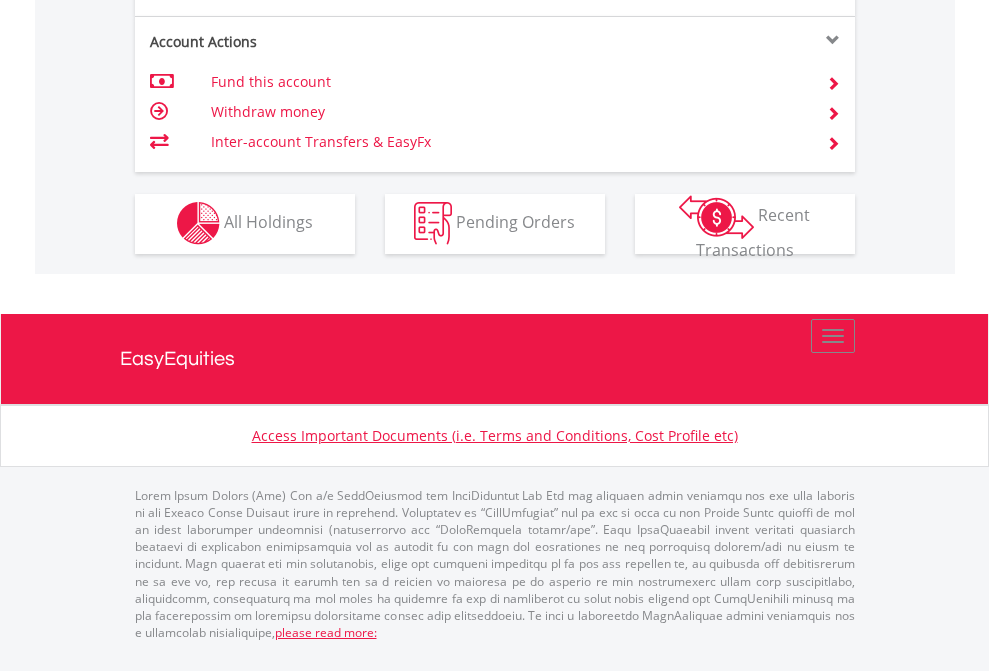 click on "Investment types" at bounding box center [706, -353] 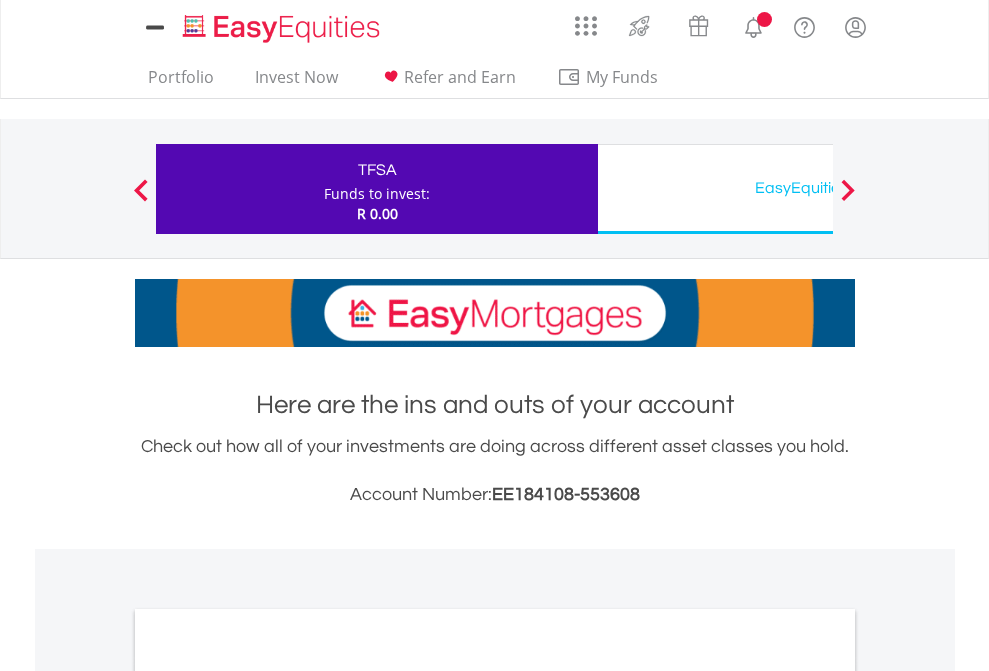 scroll, scrollTop: 0, scrollLeft: 0, axis: both 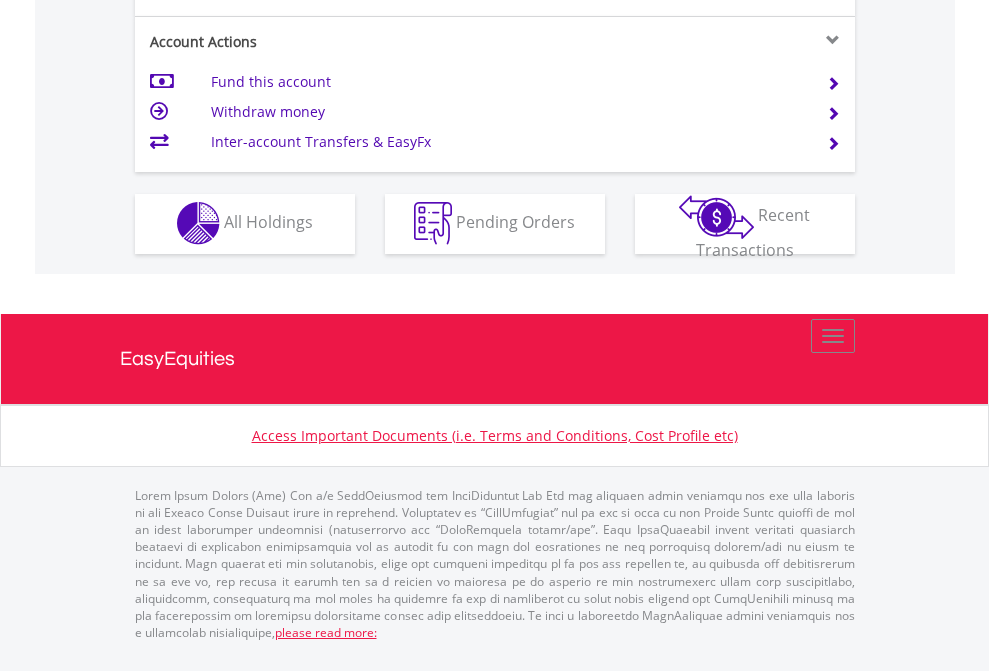 click on "Investment types" at bounding box center [706, -353] 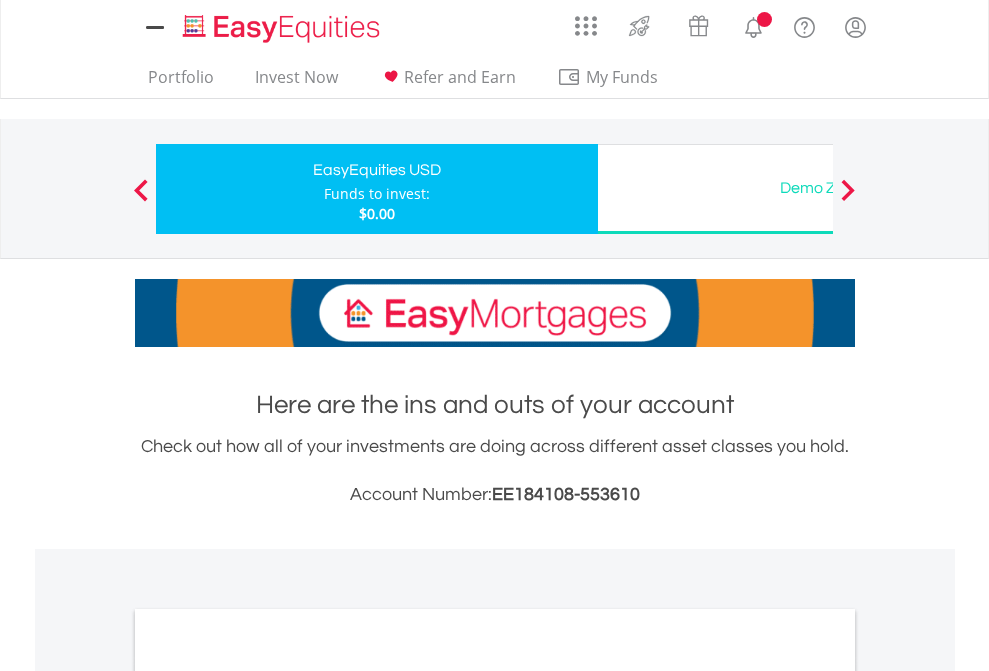 scroll, scrollTop: 0, scrollLeft: 0, axis: both 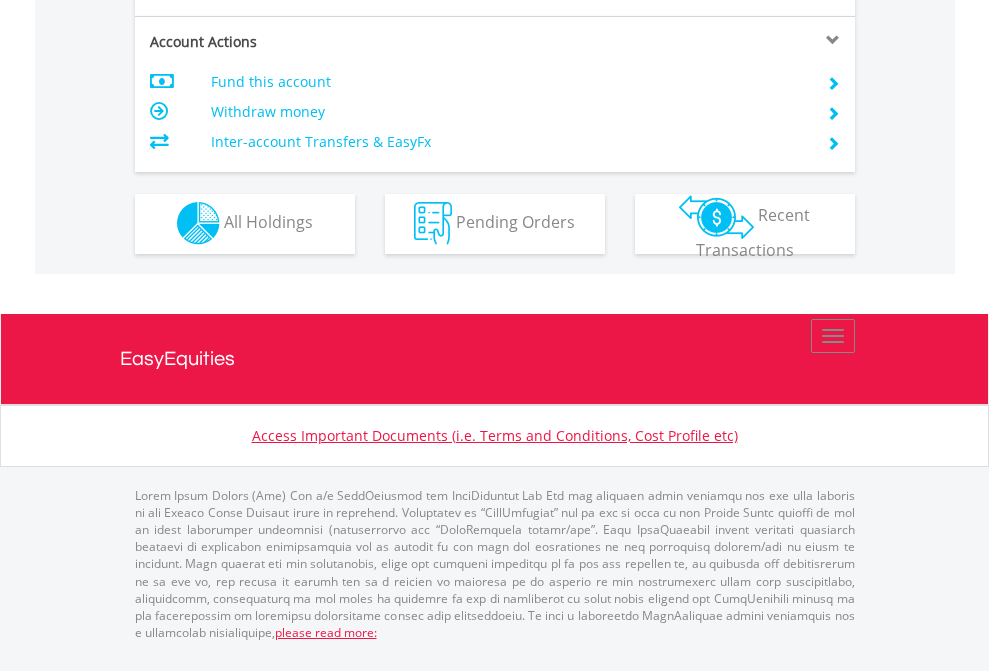 click on "Investment types" at bounding box center (706, -353) 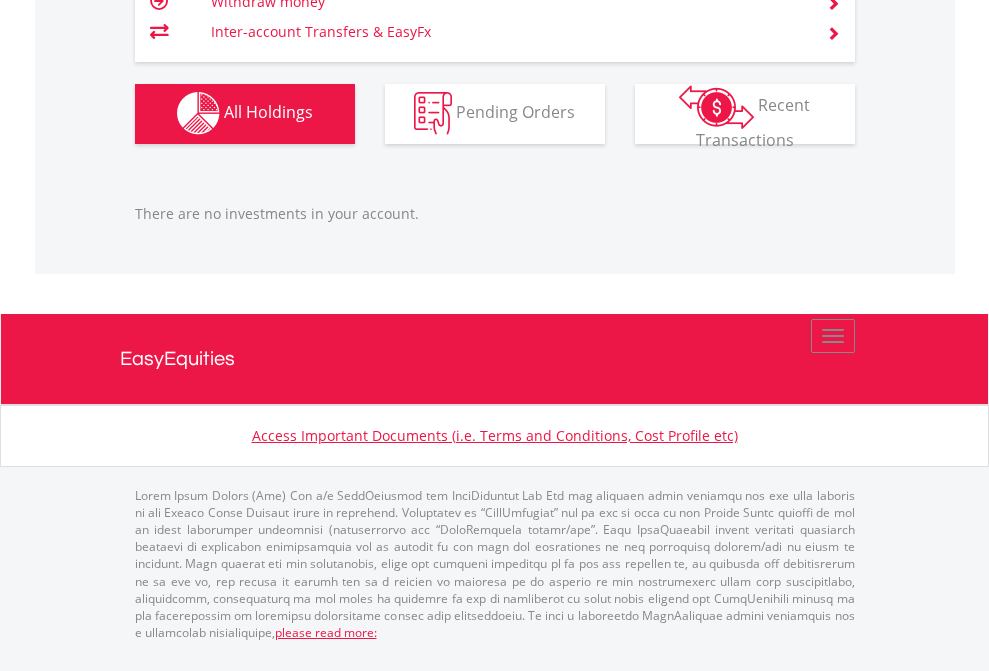 scroll, scrollTop: 1980, scrollLeft: 0, axis: vertical 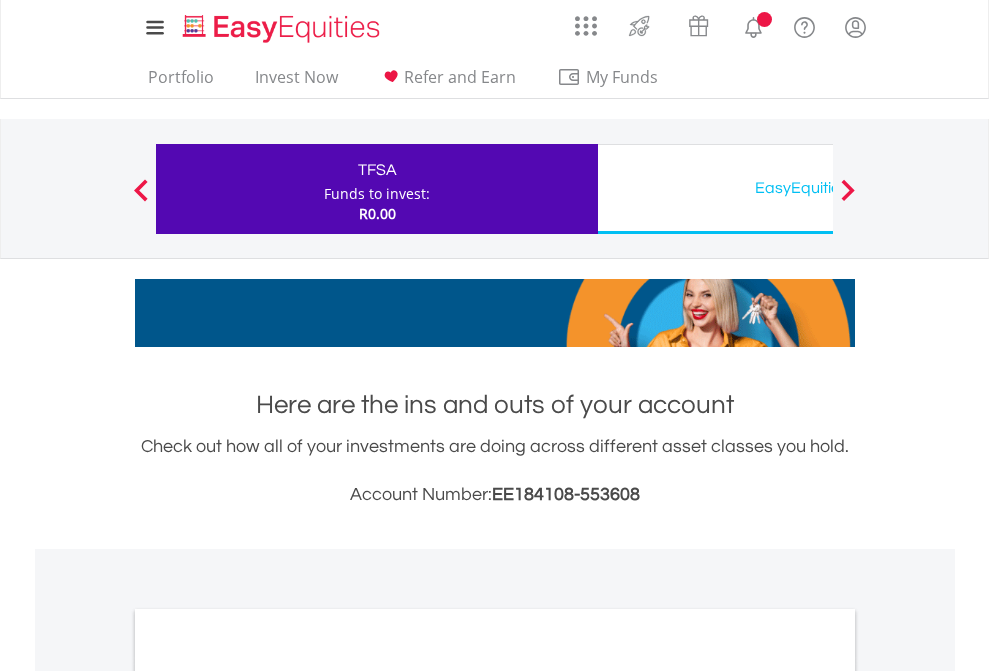 click on "All Holdings" at bounding box center (268, 1096) 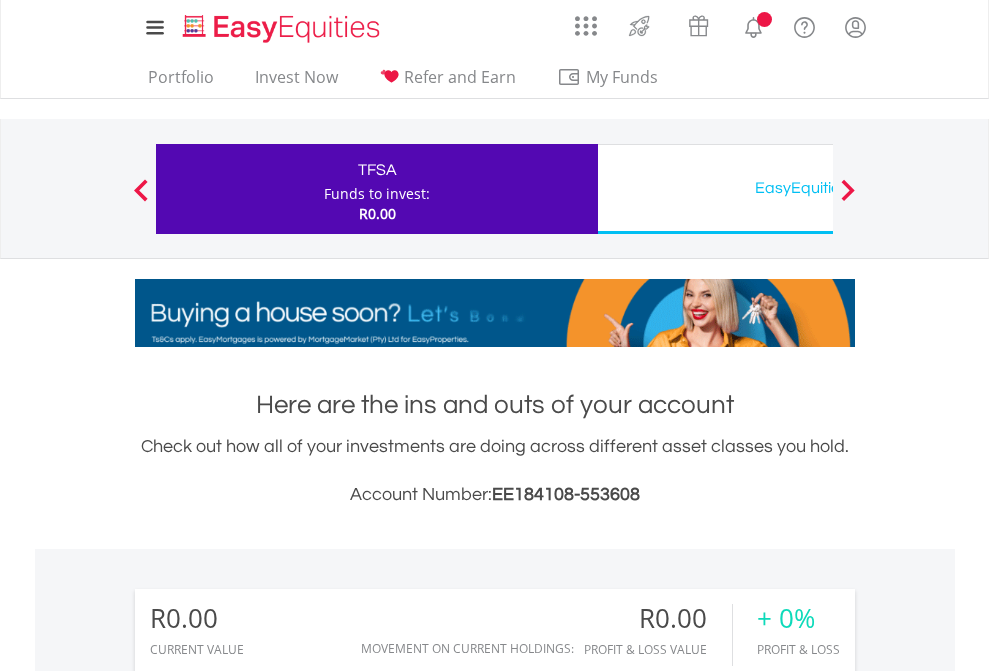 scroll, scrollTop: 1486, scrollLeft: 0, axis: vertical 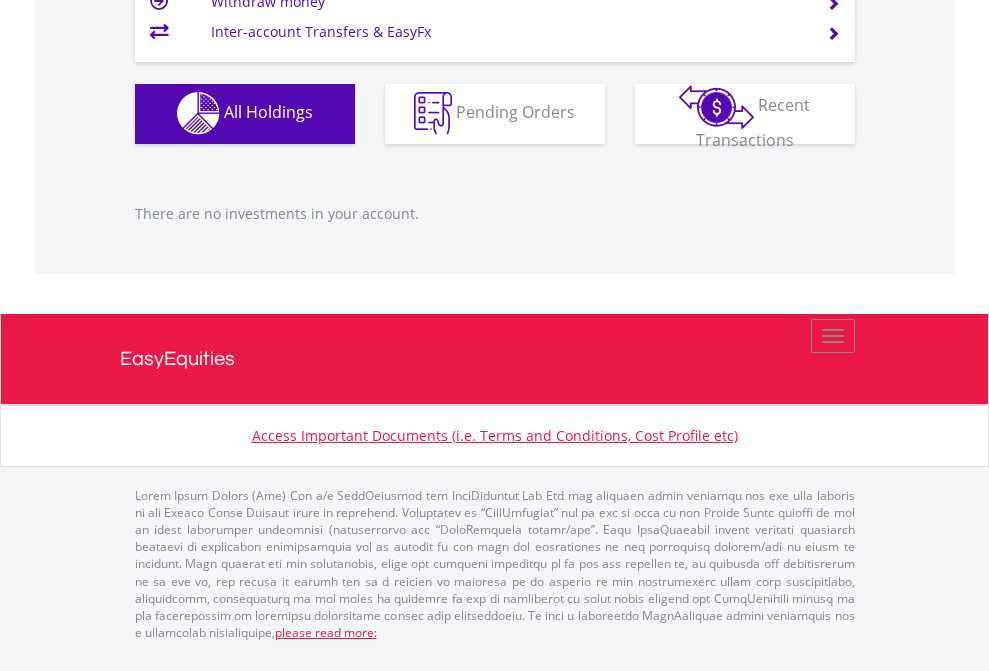 click on "EasyEquities USD" at bounding box center (818, -1142) 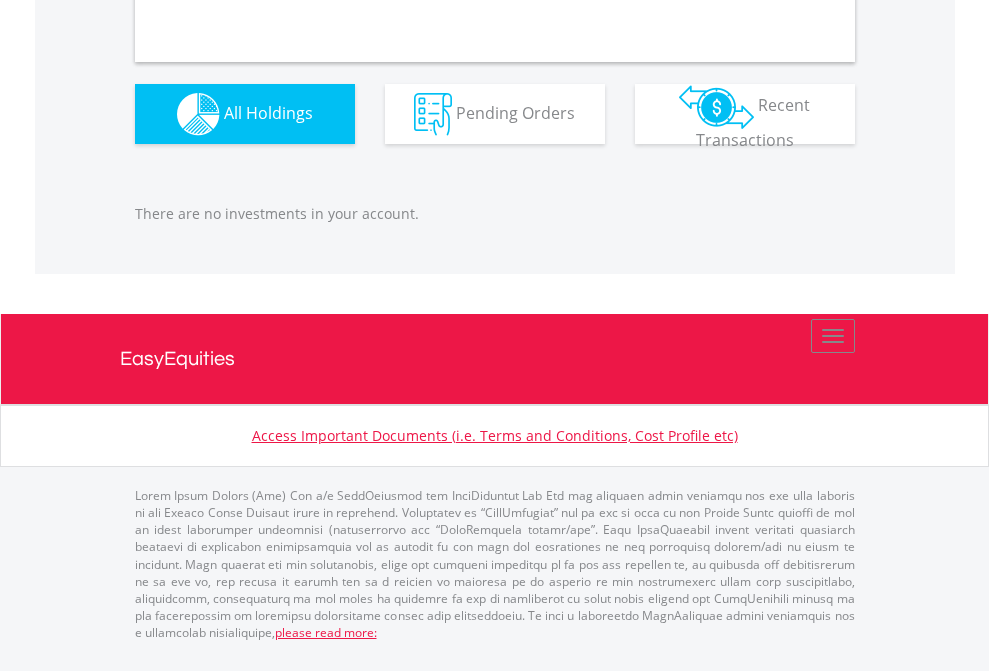 scroll, scrollTop: 1980, scrollLeft: 0, axis: vertical 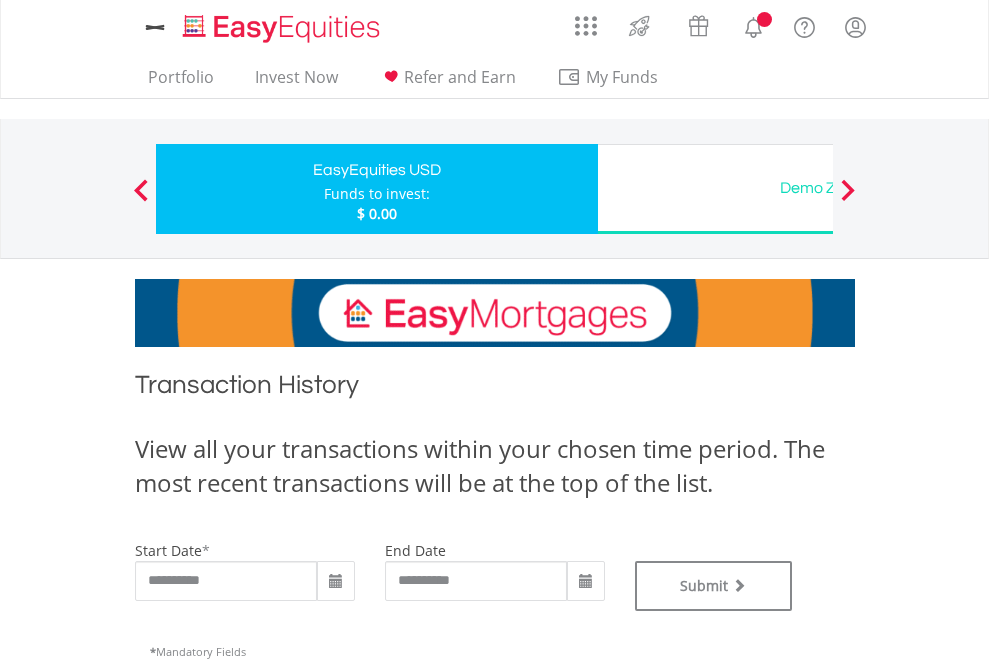 type on "**********" 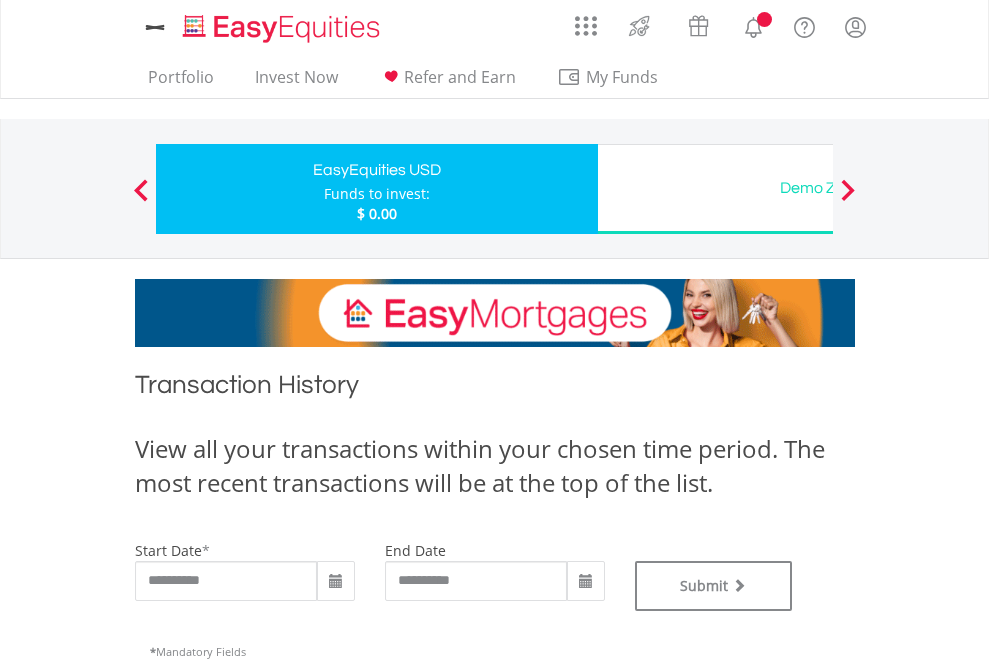 type on "**********" 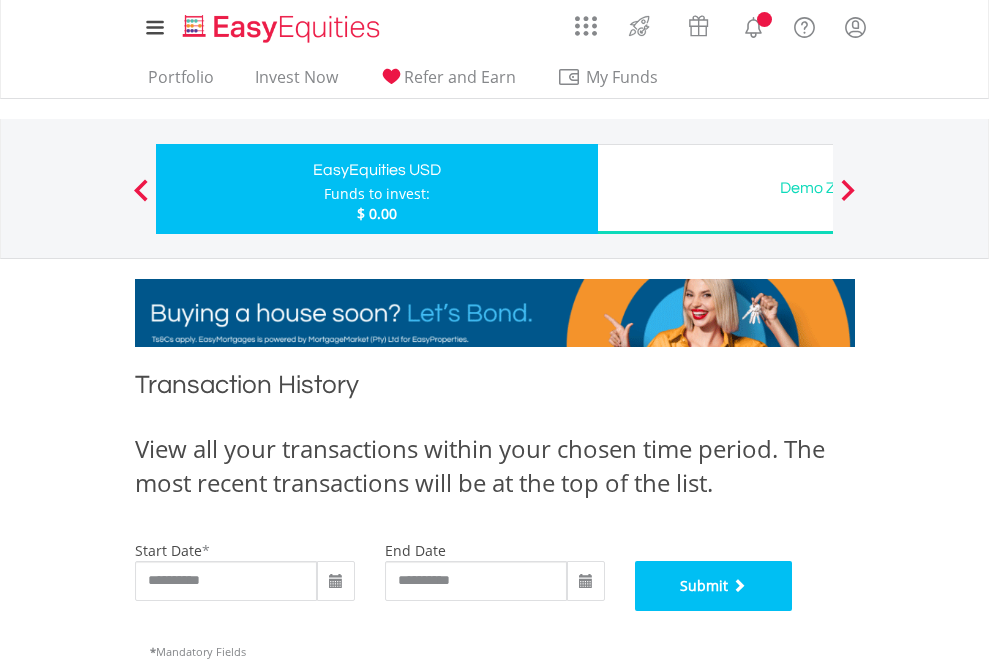 click on "Submit" at bounding box center [714, 586] 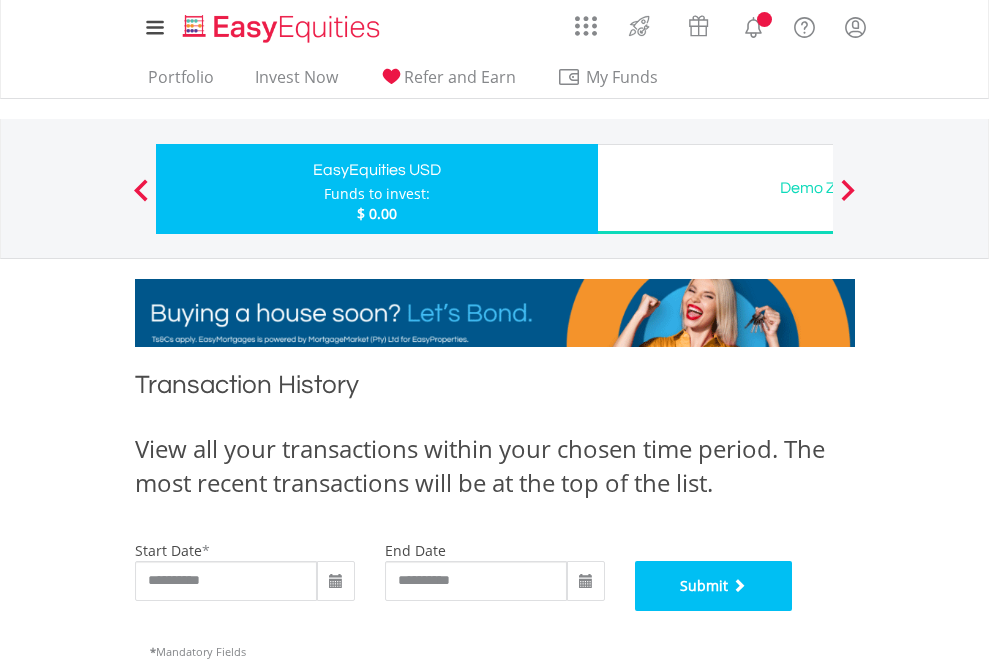 scroll, scrollTop: 811, scrollLeft: 0, axis: vertical 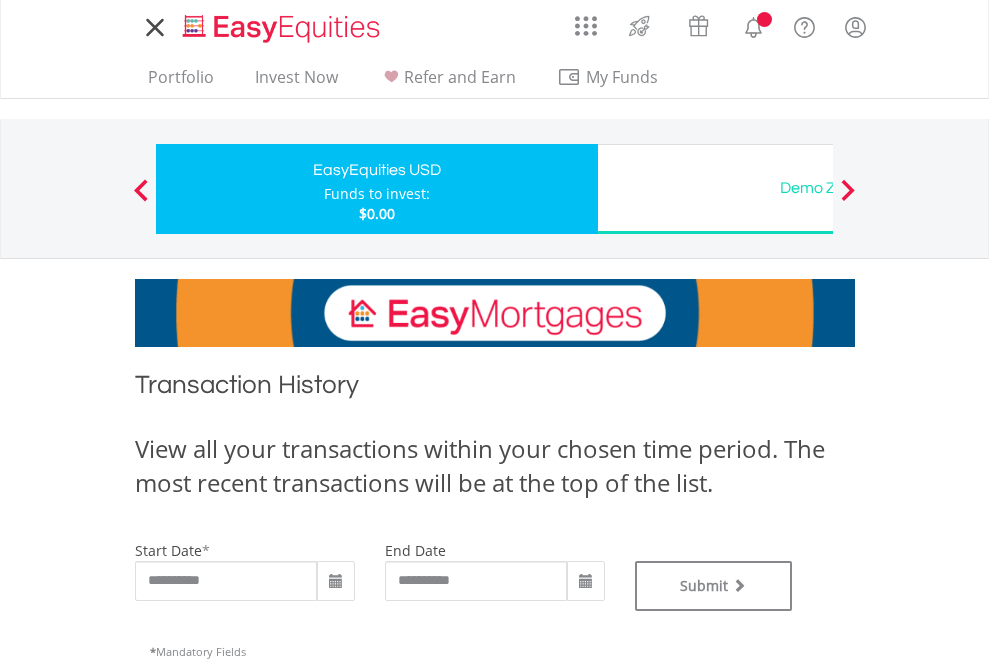 type on "**********" 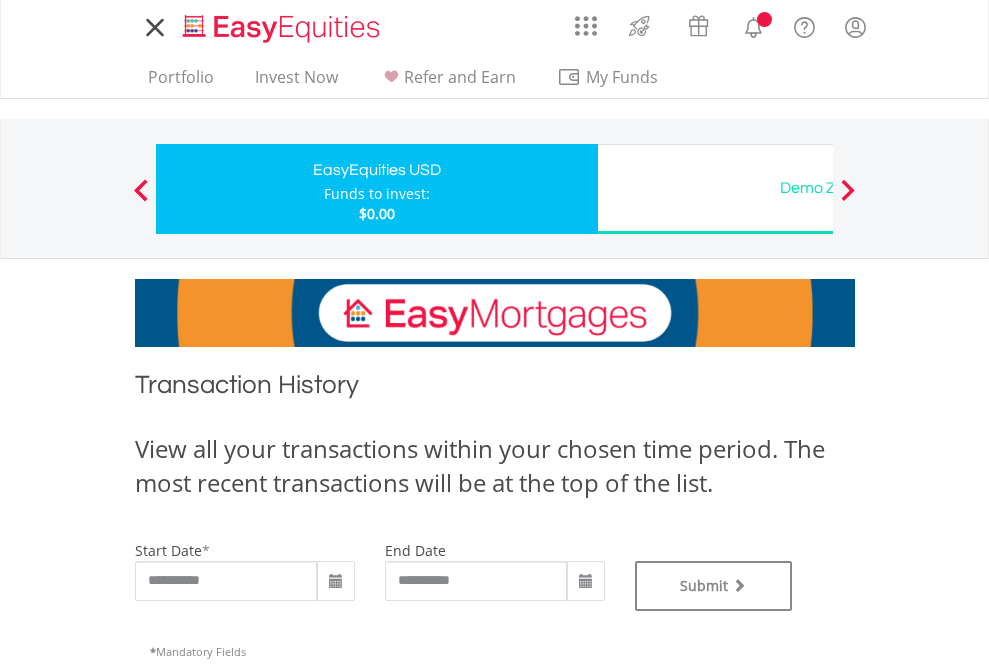 scroll, scrollTop: 0, scrollLeft: 0, axis: both 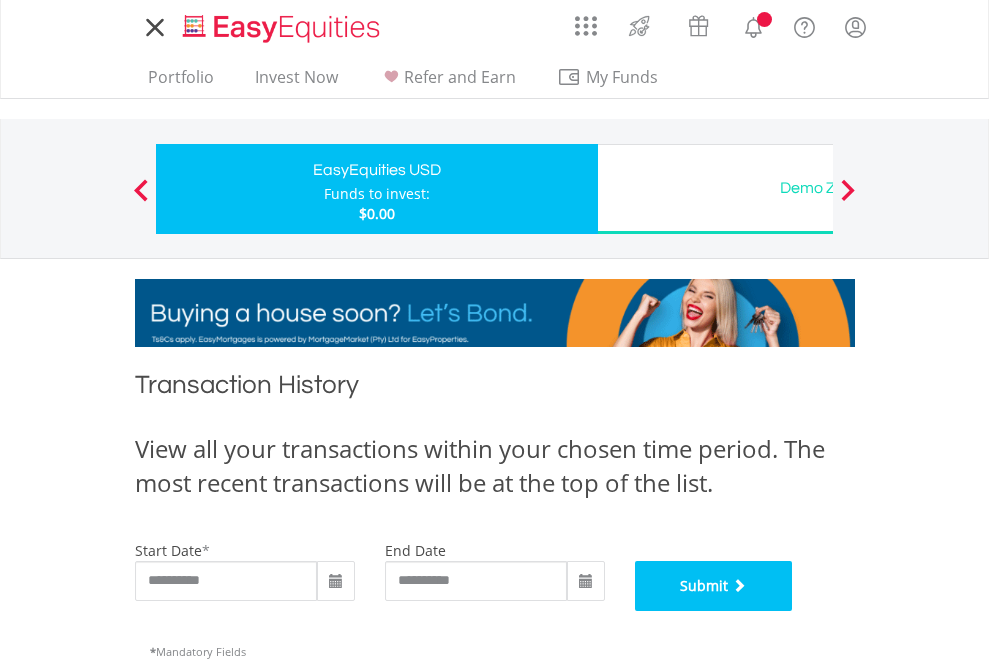 click on "Submit" at bounding box center [714, 586] 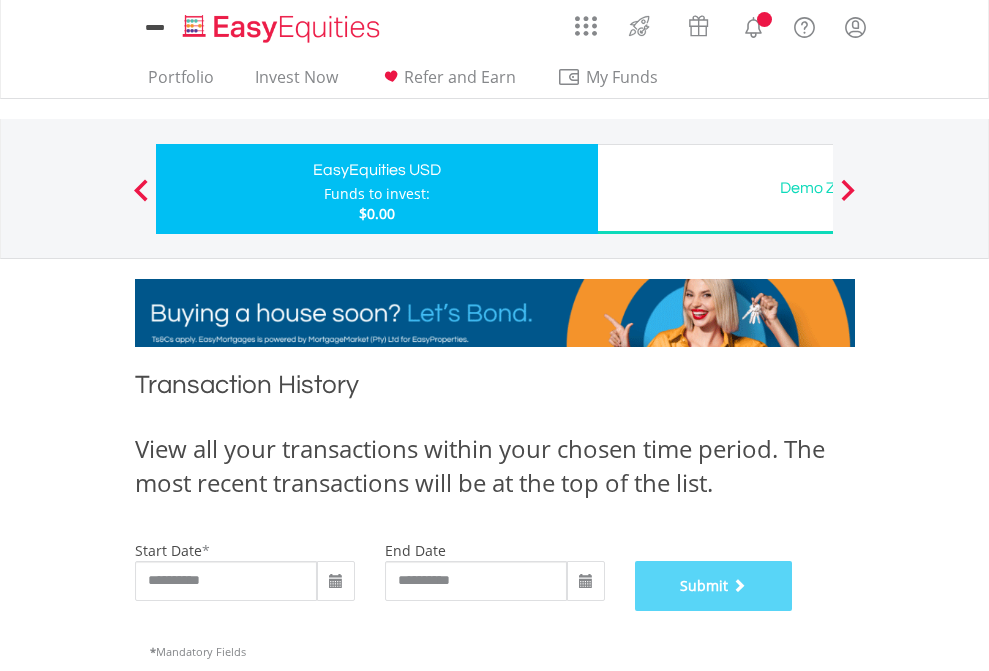 scroll, scrollTop: 811, scrollLeft: 0, axis: vertical 